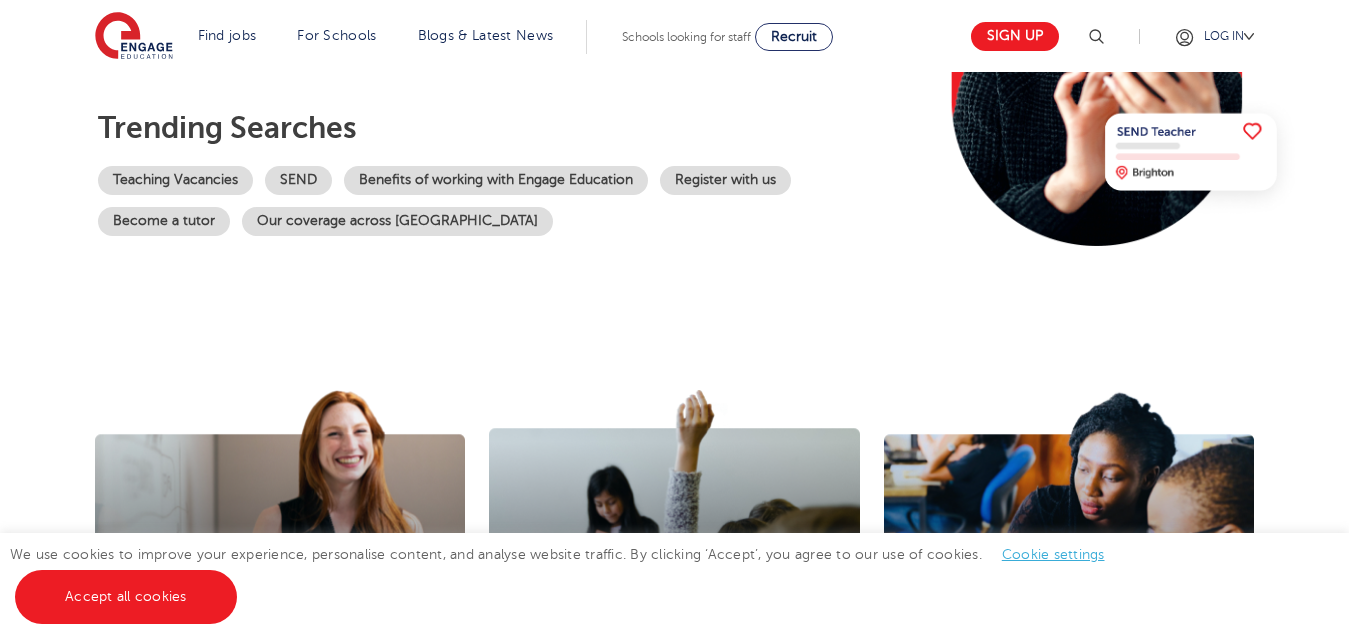 scroll, scrollTop: 400, scrollLeft: 0, axis: vertical 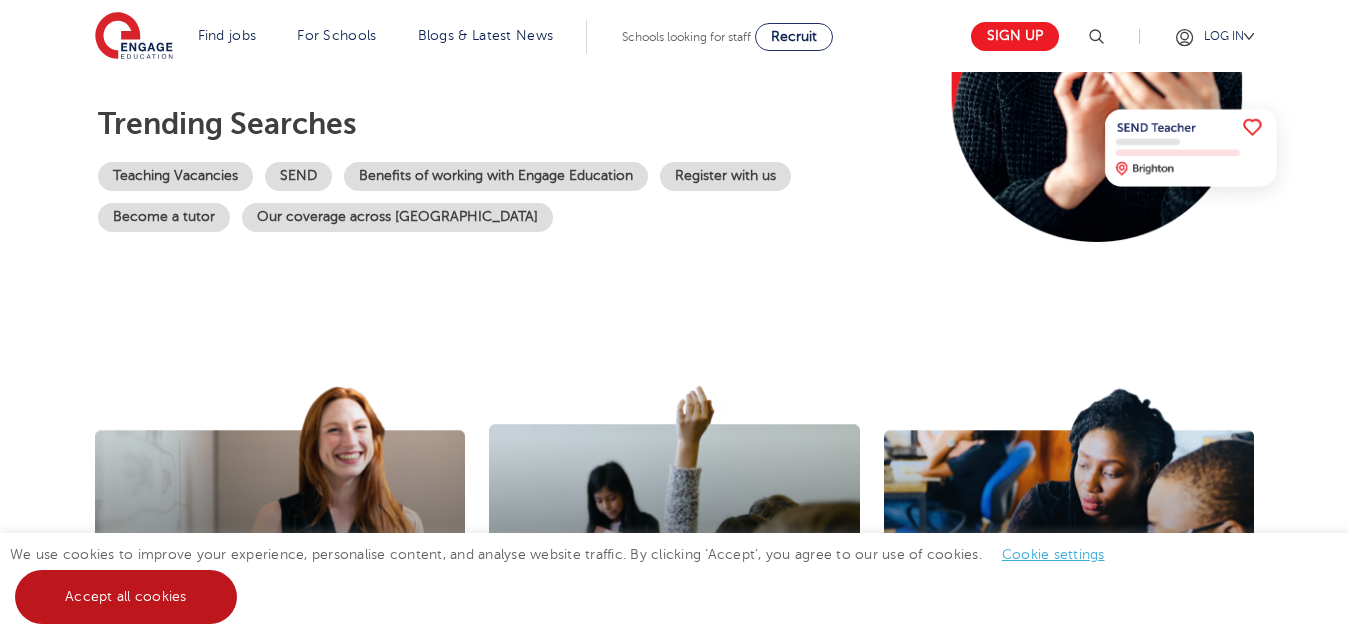 click on "Accept all cookies" at bounding box center (126, 597) 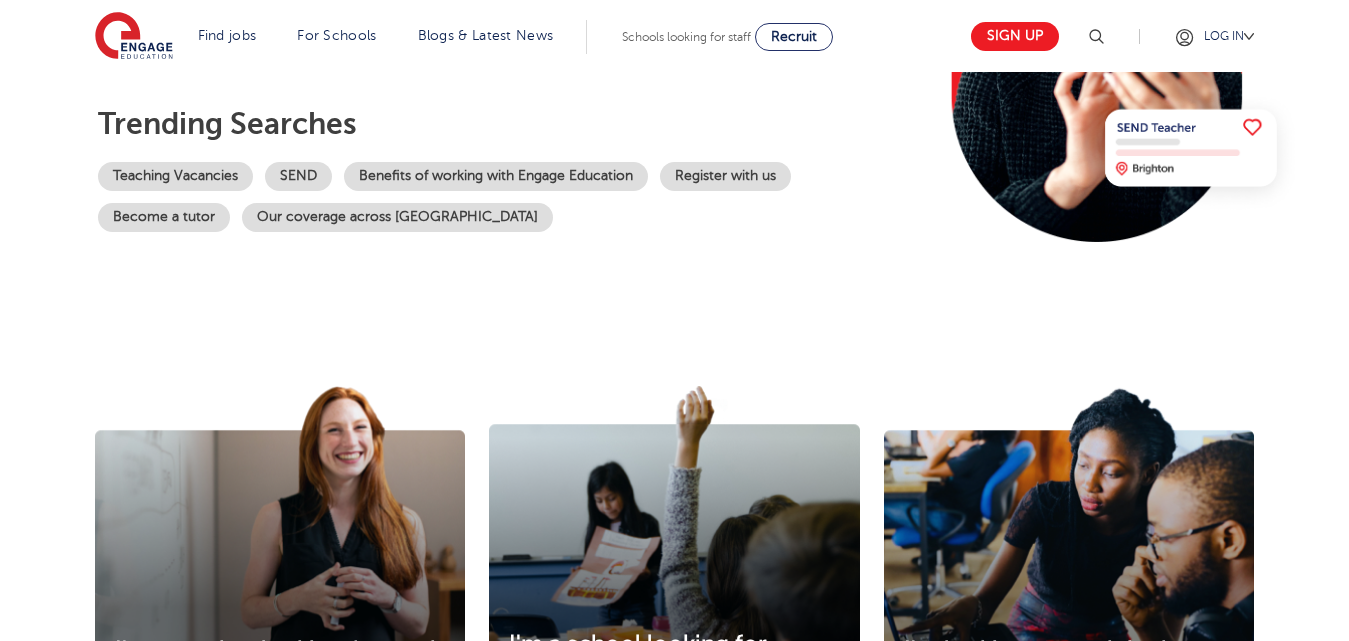 click on "I'm a teacher looking for work  >
I'm a school looking for teachers  >
I'm looking to teach in the UK  >" at bounding box center [674, 579] 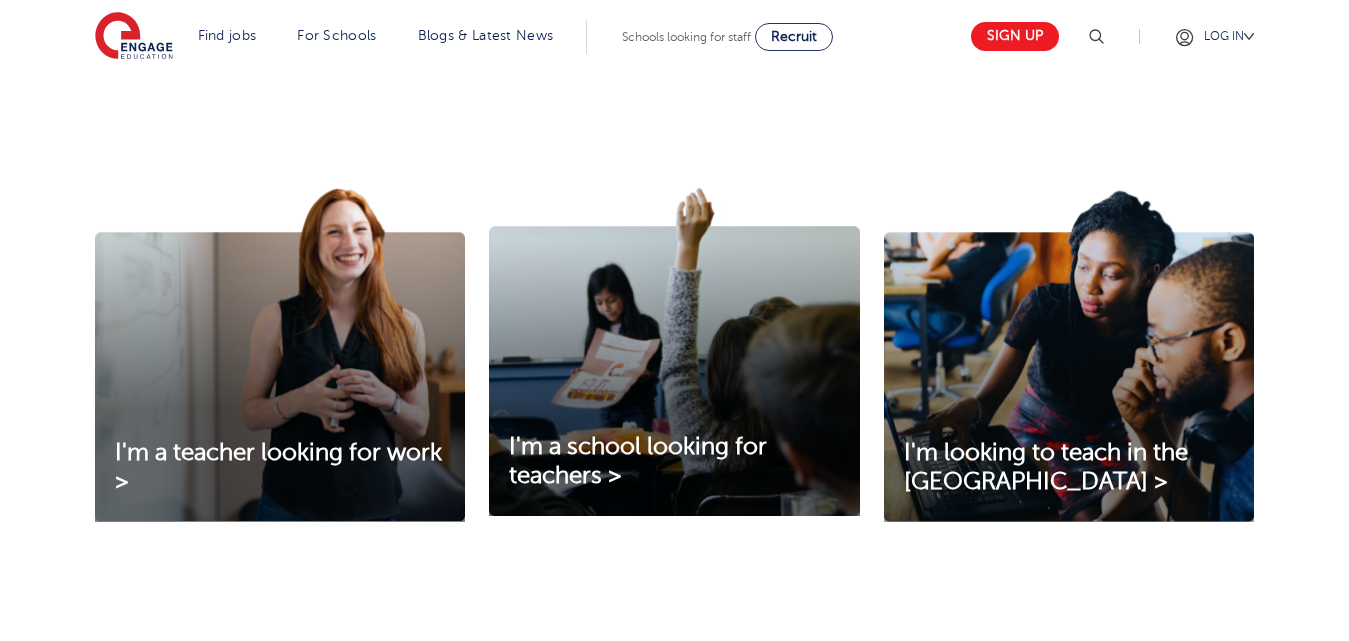 scroll, scrollTop: 600, scrollLeft: 0, axis: vertical 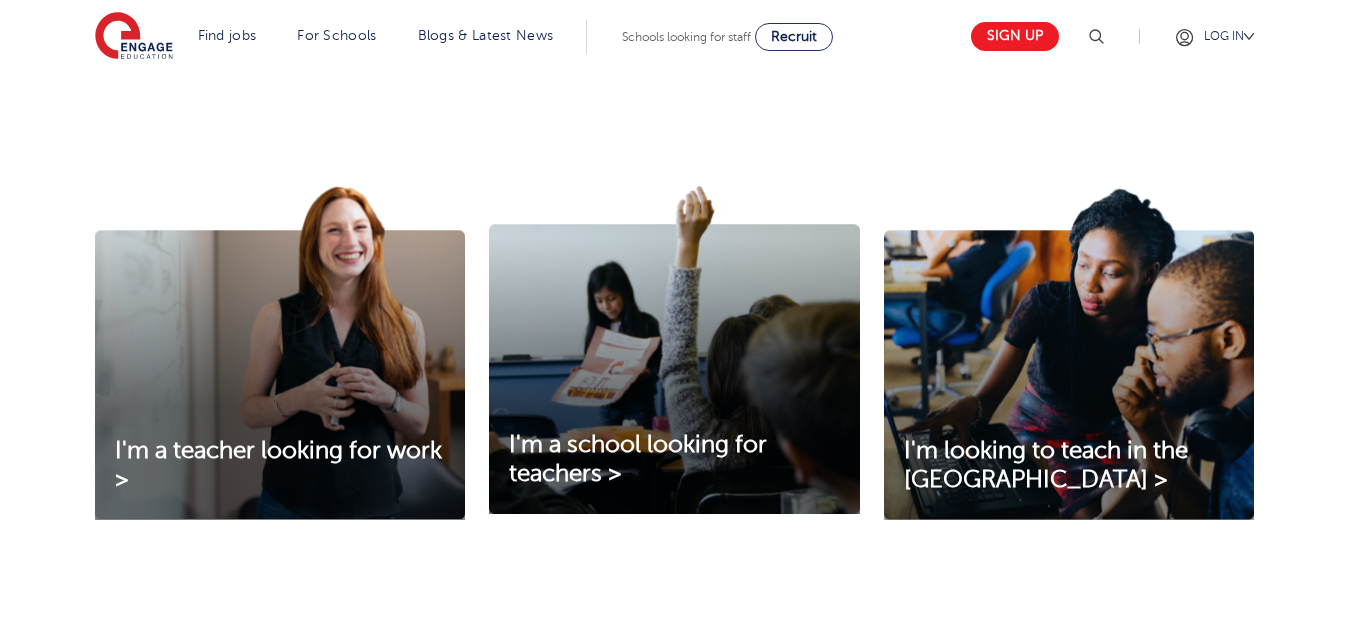 click on "I'm a teacher looking for work  >
I'm a school looking for teachers  >
I'm looking to teach in the UK  >" at bounding box center (674, 379) 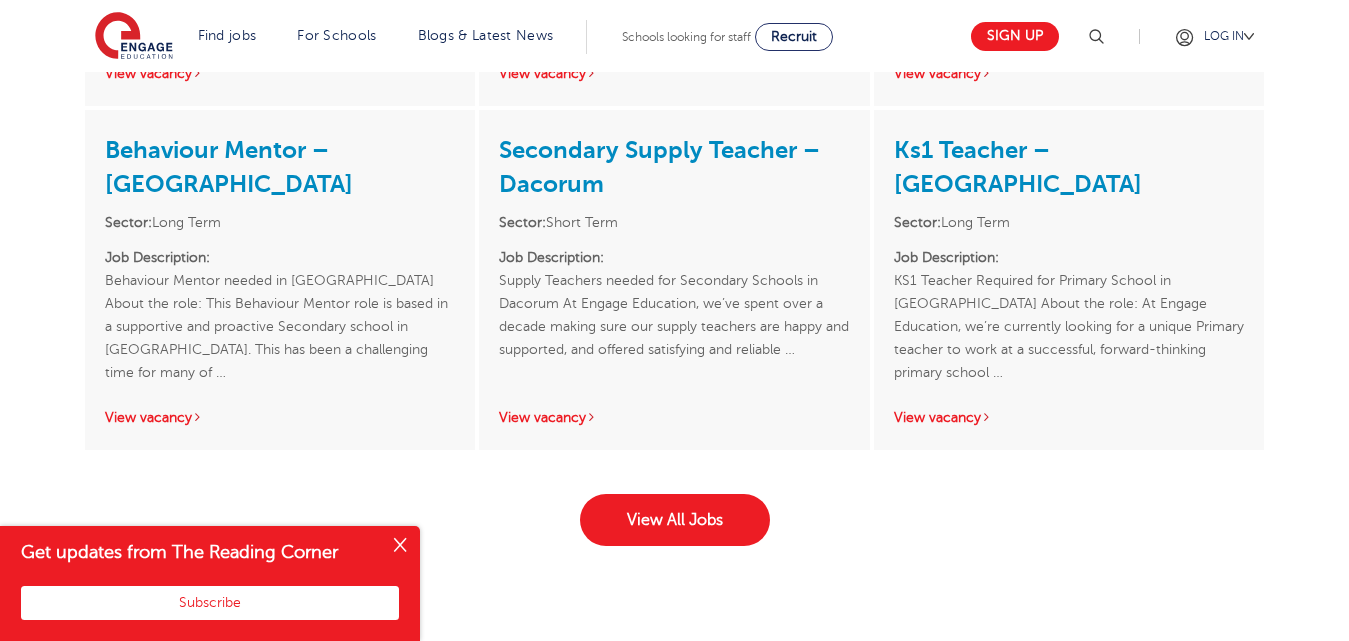 scroll, scrollTop: 2640, scrollLeft: 0, axis: vertical 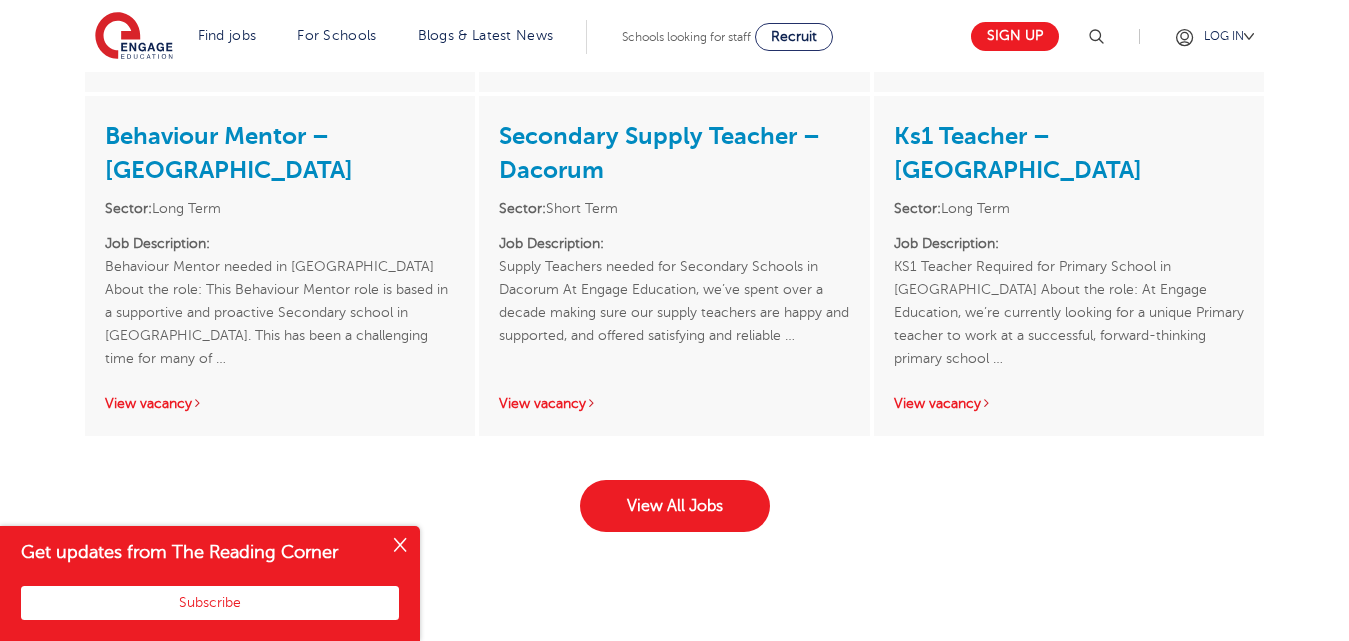 click at bounding box center (400, 546) 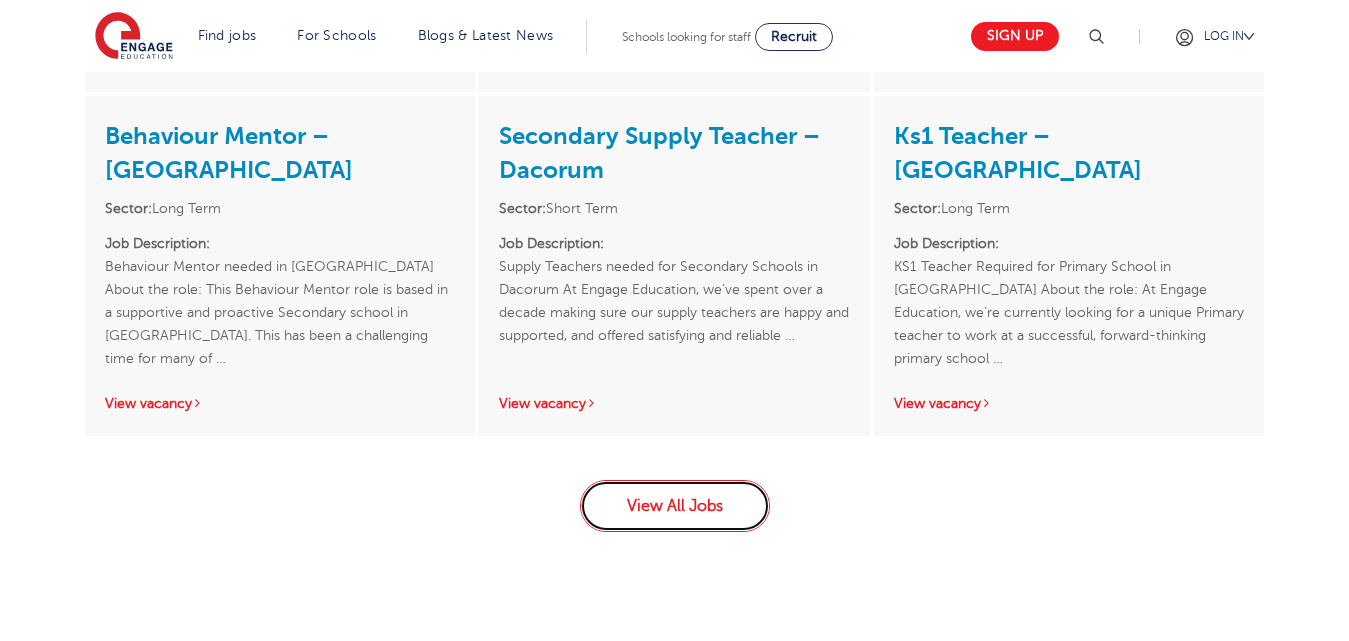 click on "View All Jobs" at bounding box center (675, 506) 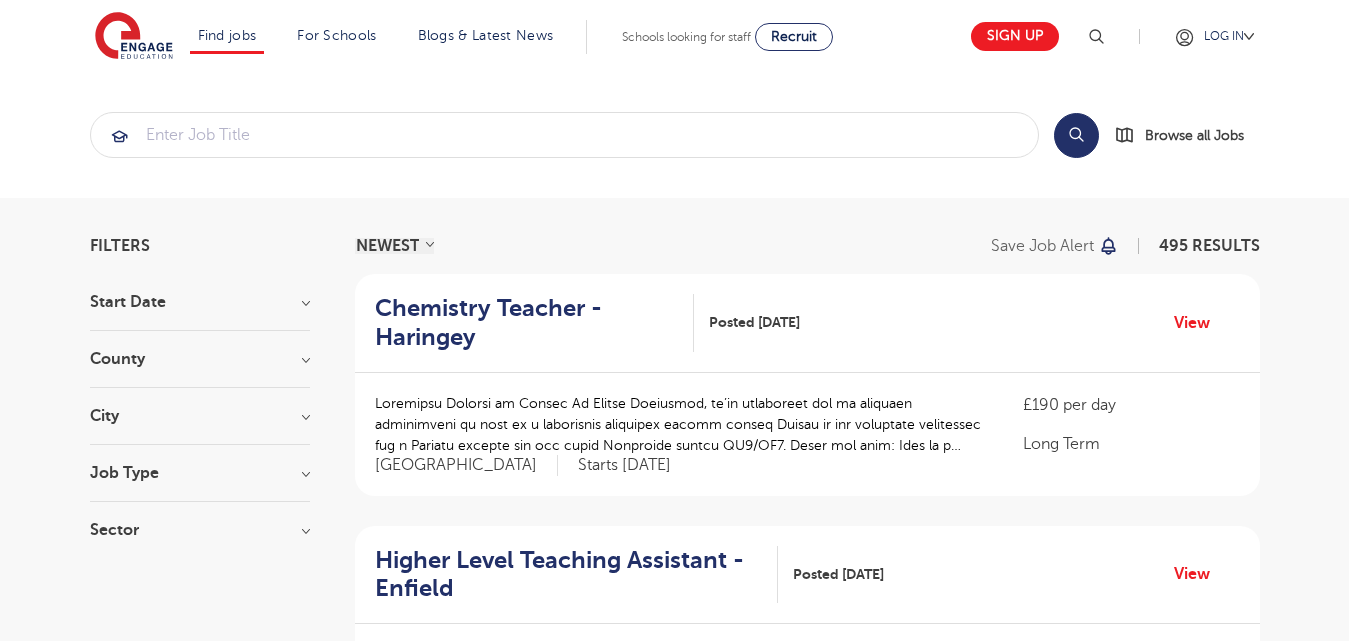 scroll, scrollTop: 0, scrollLeft: 0, axis: both 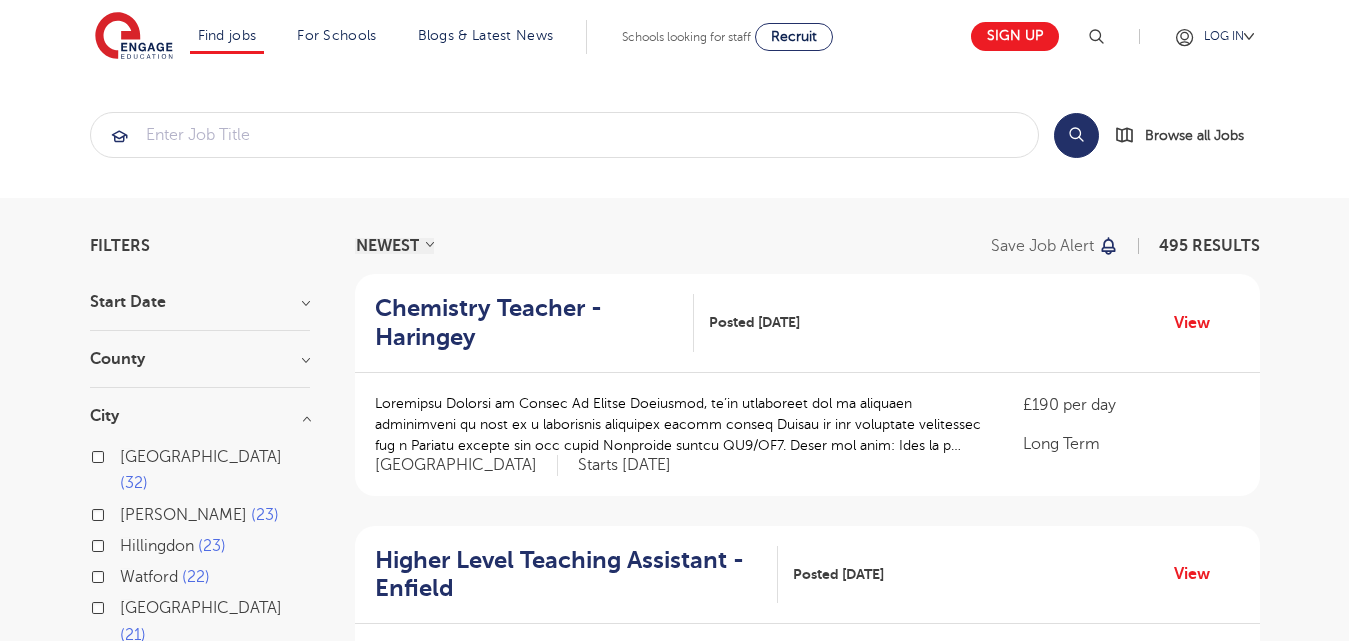 click on "Leeds   32" at bounding box center [215, 470] 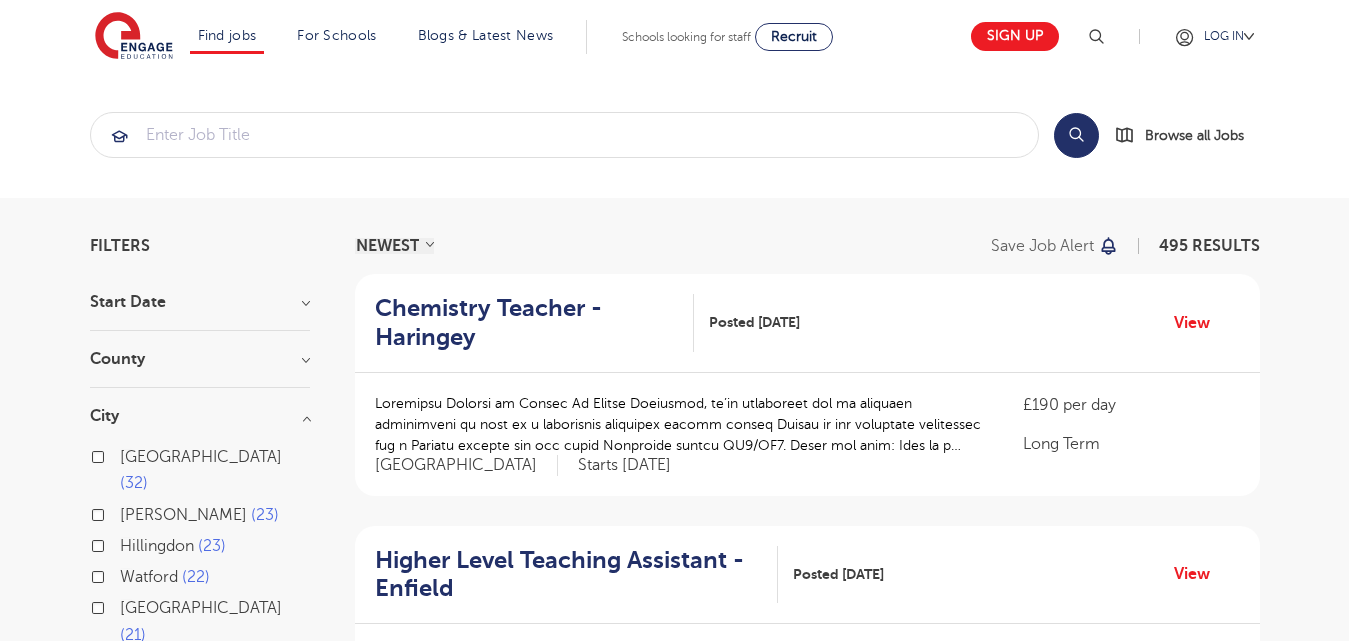 click on "Leeds   32" at bounding box center (126, 454) 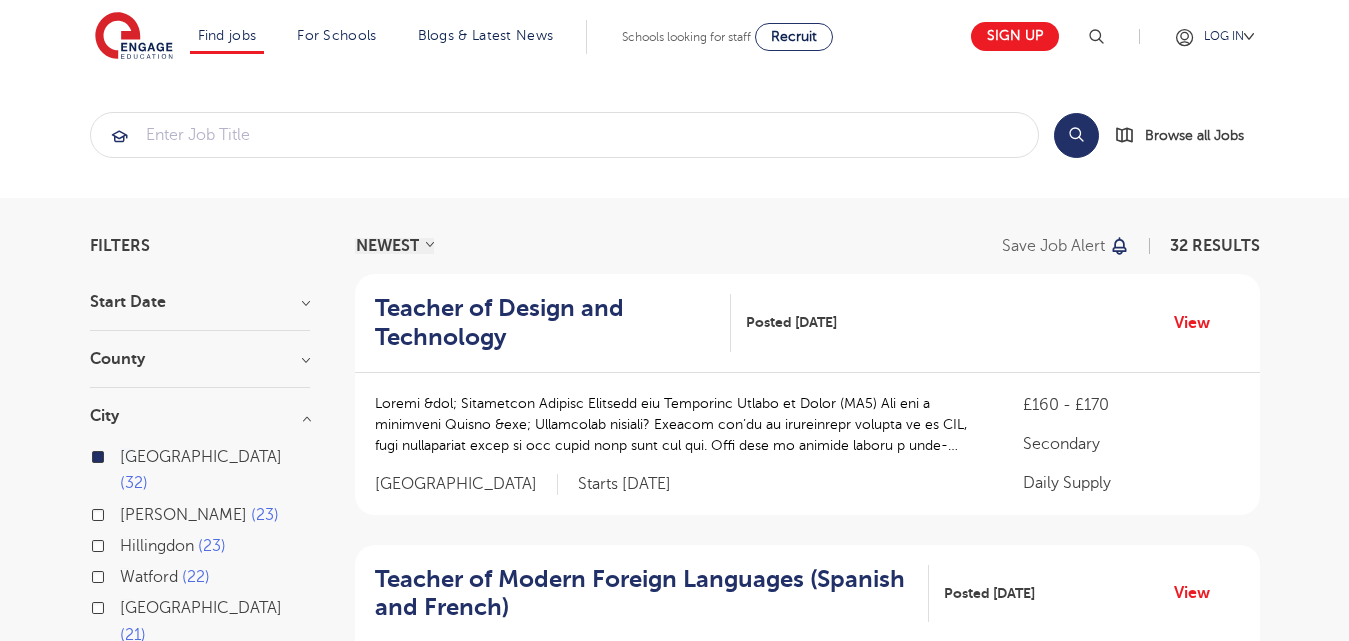 click on "Show more" at bounding box center (132, 666) 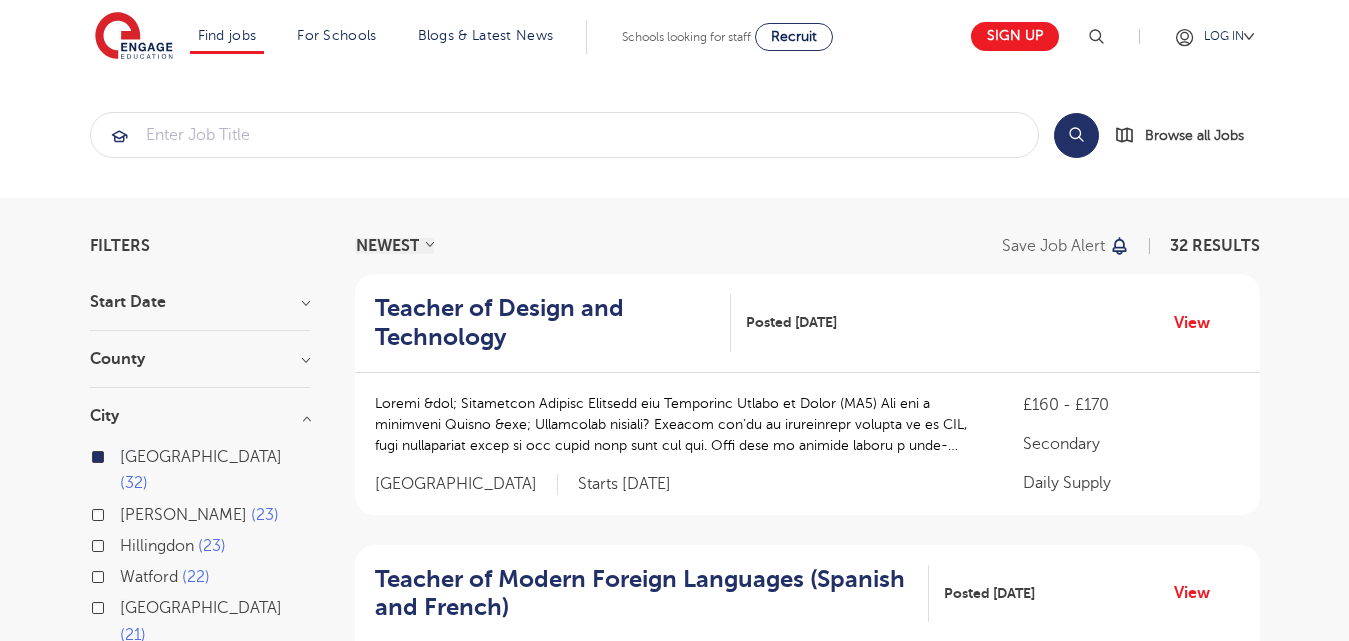 click on "Filters Start Date     September   32   Show more County     [GEOGRAPHIC_DATA]   32   Show more City     [GEOGRAPHIC_DATA]   [GEOGRAPHIC_DATA][PERSON_NAME]   23       [GEOGRAPHIC_DATA]   22       [GEOGRAPHIC_DATA]   21       Ealing   20       Hounslow   18       Dacorum   16       [GEOGRAPHIC_DATA]   16       [GEOGRAPHIC_DATA]   16       [GEOGRAPHIC_DATA]   16       [PERSON_NAME]   14       Havering   14       [GEOGRAPHIC_DATA]   14       [PERSON_NAME][GEOGRAPHIC_DATA]   13       [GEOGRAPHIC_DATA]   13       [GEOGRAPHIC_DATA]   12       Haringey   11   Show less Job Type     Long Term   15       Daily Supply   13       SEND   3       Support Services   1   Sector     Primary   15       Secondary   15       All Through   2   Show more
Cancel
View Results
NEWEST OLDEST
Save job alert
32 RESULTS
Teacher of Design and Technology
Posted [DATE]" at bounding box center (674, 1634) 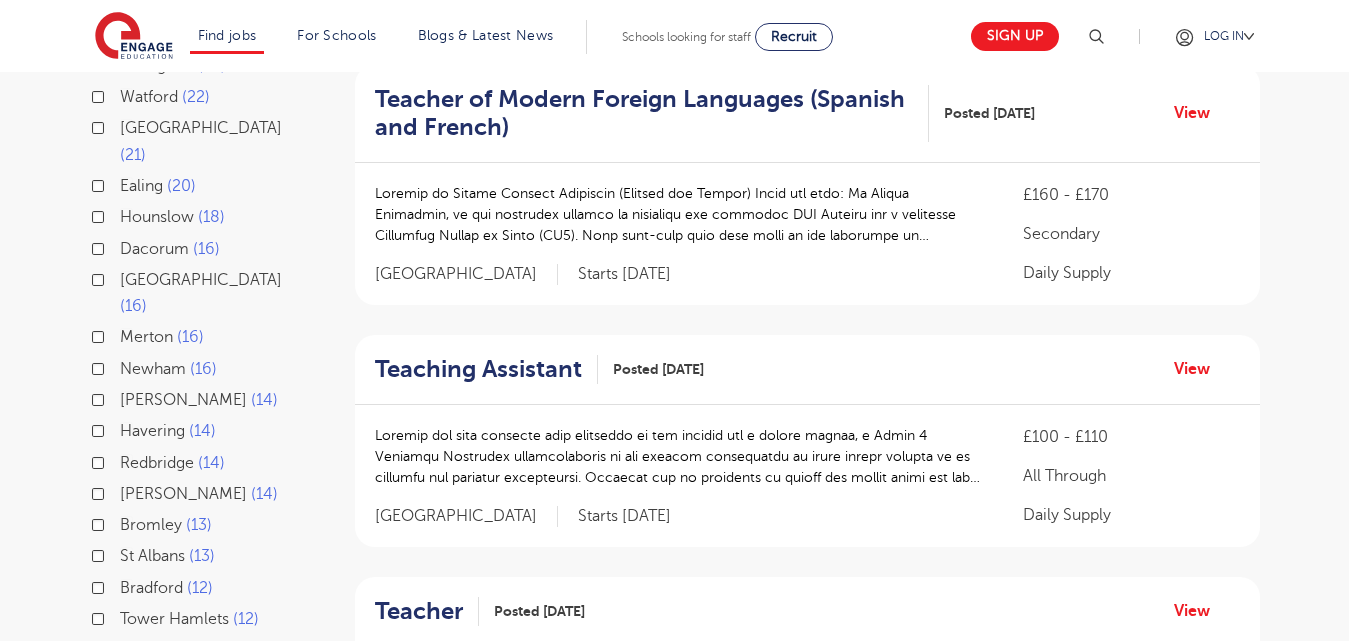 scroll, scrollTop: 520, scrollLeft: 0, axis: vertical 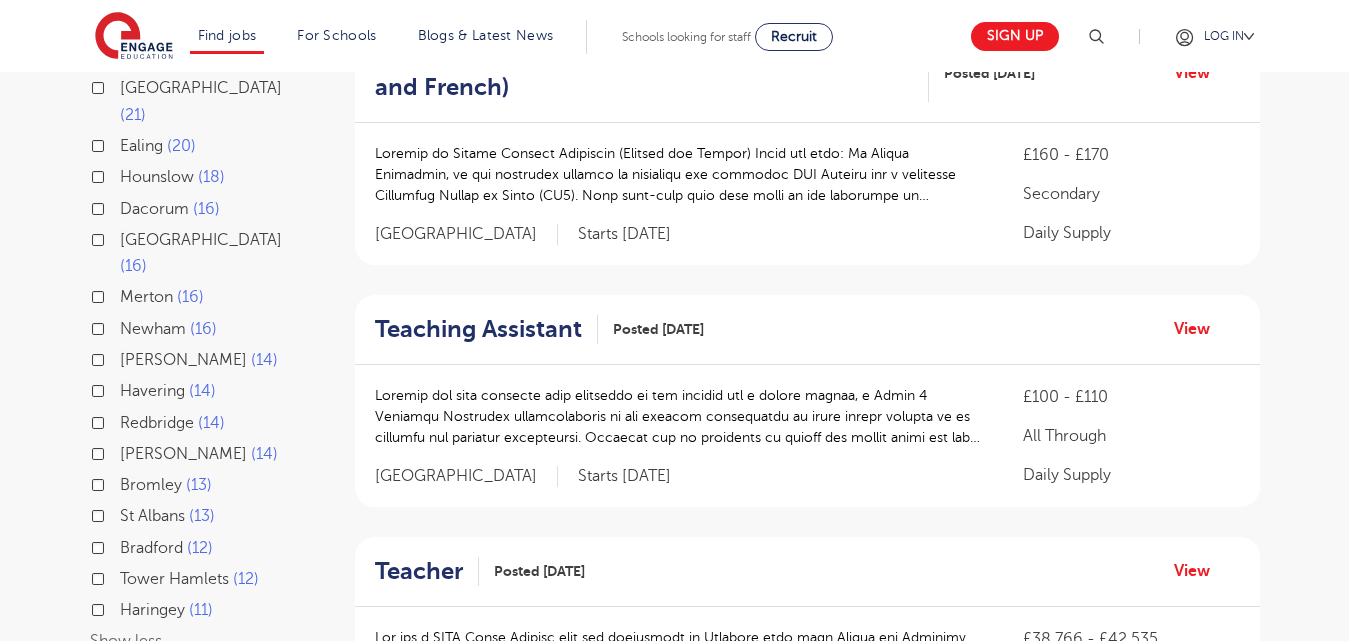 click on "Bradford   12" at bounding box center [166, 548] 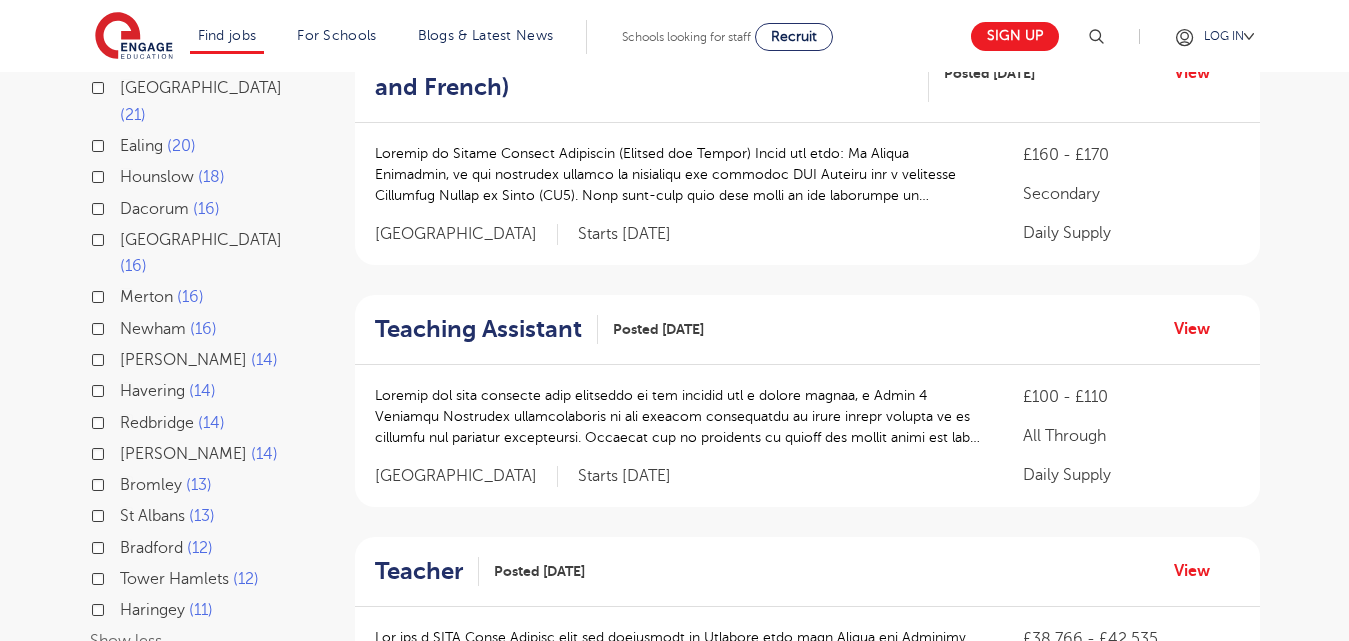 click on "Bradford   12" at bounding box center [126, 545] 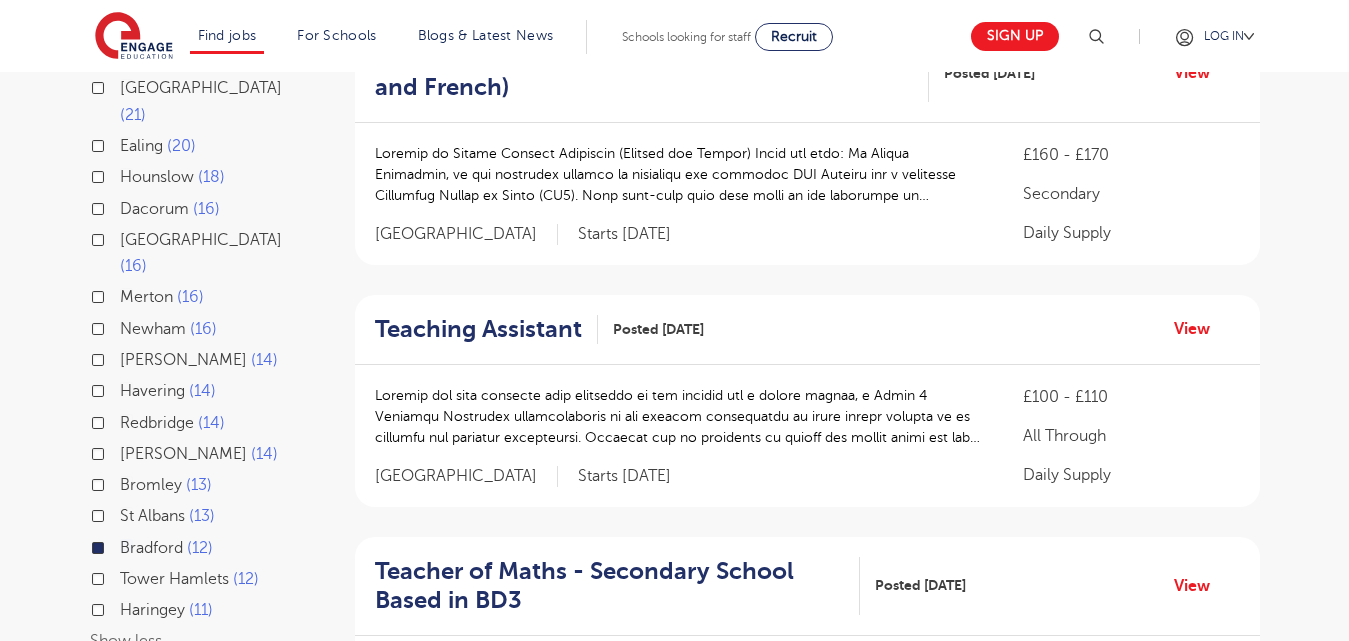 click on "Filters Start Date     September   44   Show more County     [GEOGRAPHIC_DATA]   32       [GEOGRAPHIC_DATA]   12   Show more City     [GEOGRAPHIC_DATA]   32       [GEOGRAPHIC_DATA]   23       [GEOGRAPHIC_DATA]   23       [GEOGRAPHIC_DATA]   22       [GEOGRAPHIC_DATA]   21       Ealing   20       [GEOGRAPHIC_DATA]   18       Dacorum   16       [GEOGRAPHIC_DATA]   16       [GEOGRAPHIC_DATA]   16       [GEOGRAPHIC_DATA]   16       [GEOGRAPHIC_DATA]   14       Havering   14       [GEOGRAPHIC_DATA]   14       [PERSON_NAME][GEOGRAPHIC_DATA]   [GEOGRAPHIC_DATA]   13       [GEOGRAPHIC_DATA]   12       Haringey   11   Show less Job Type     Long Term   25       Daily Supply   13       SEND   4       Support Services   2   Sector     Secondary   21       Primary   20       All Through   3   Show more
Cancel
View Results
NEWEST OLDEST
Save job alert
44 RESULTS
Teacher of Design and Technology
Posted [DATE]" at bounding box center (674, 1128) 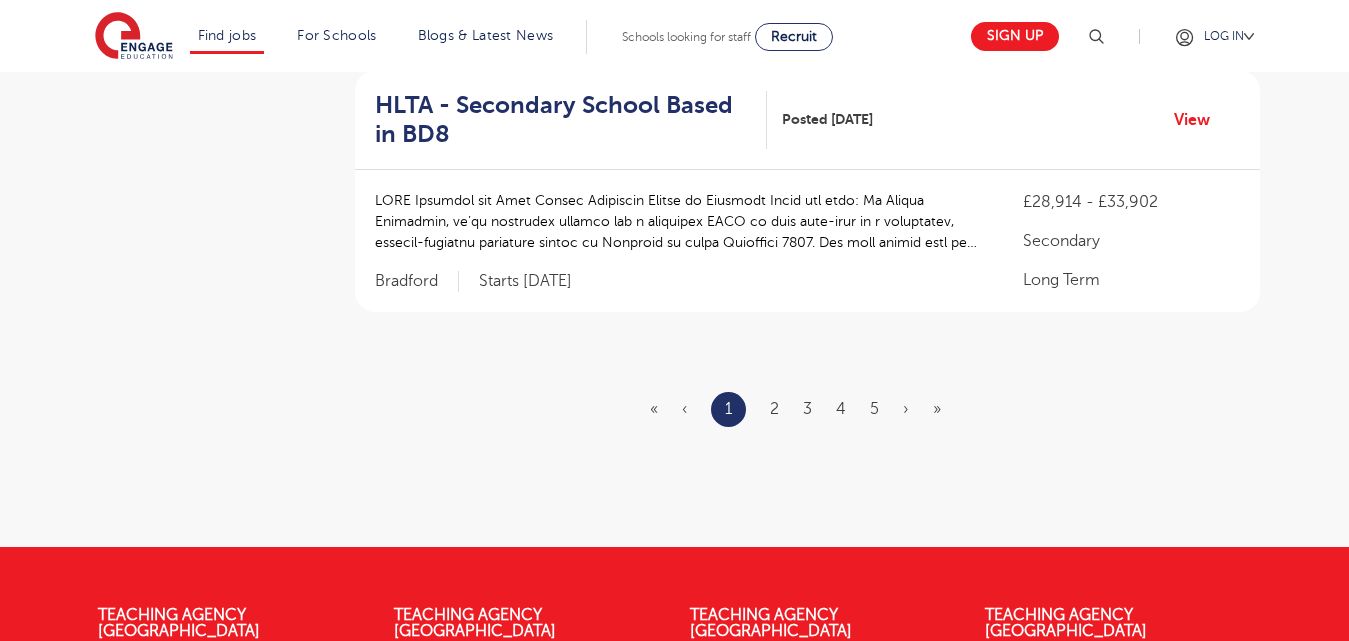 scroll, scrollTop: 2560, scrollLeft: 0, axis: vertical 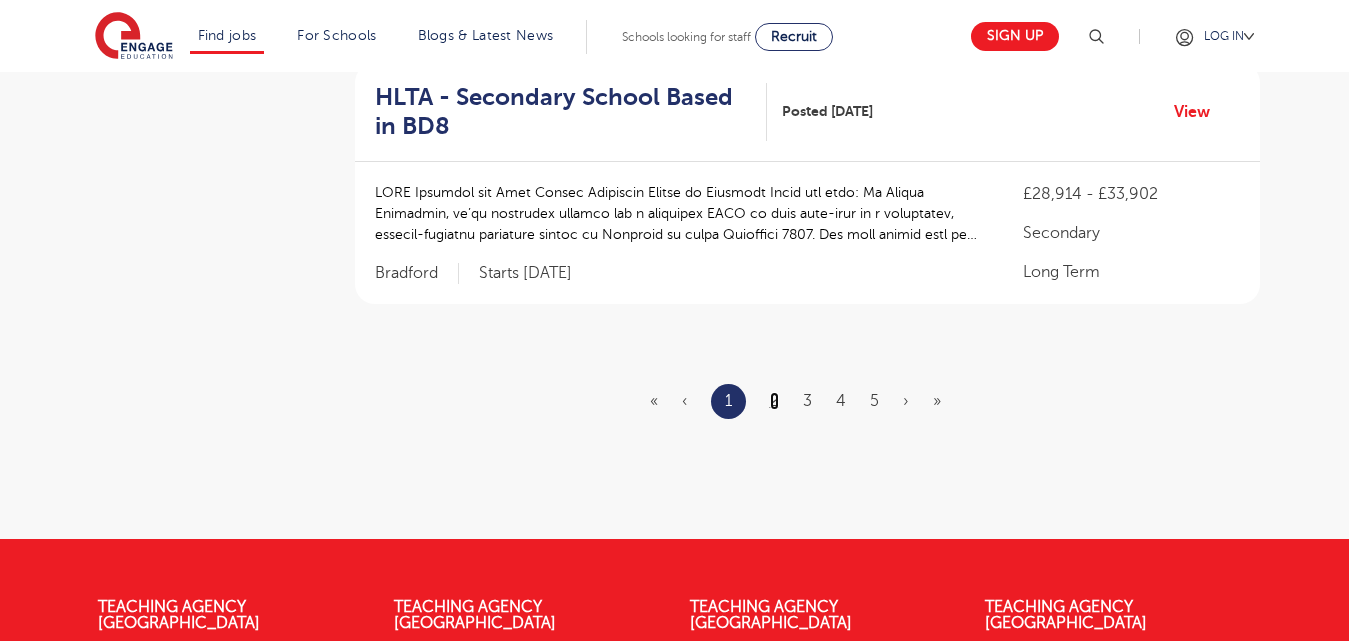 click on "2" at bounding box center [774, 401] 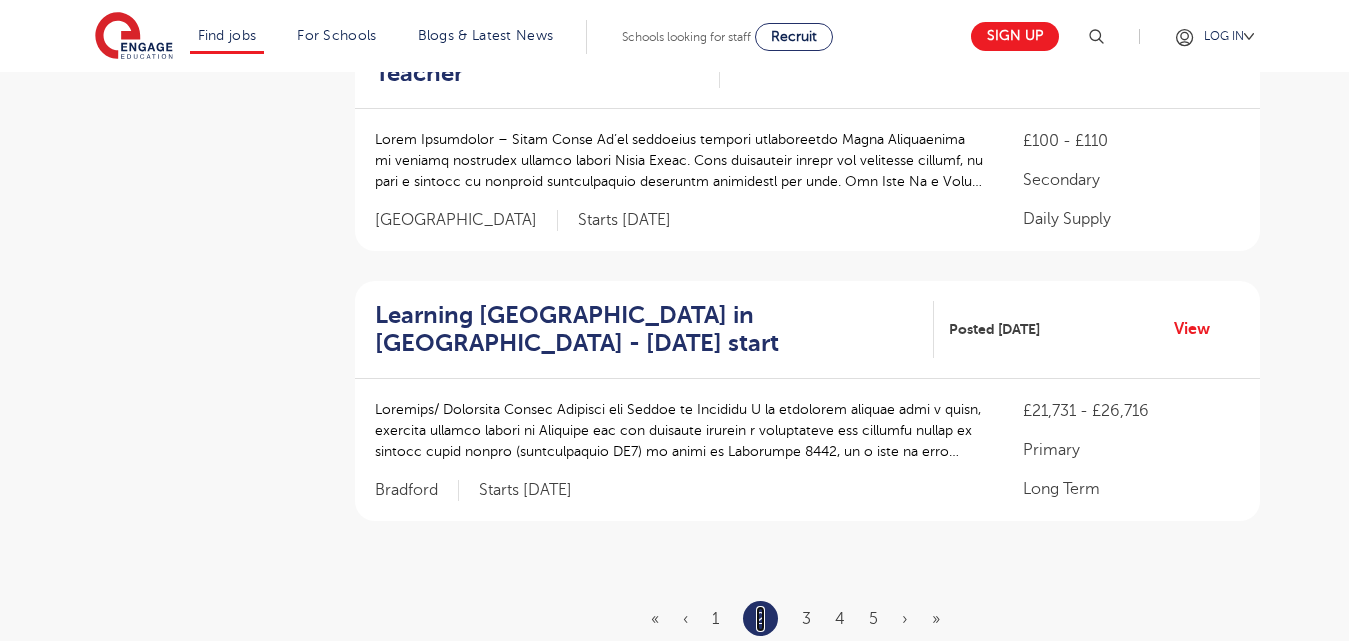 scroll, scrollTop: 2440, scrollLeft: 0, axis: vertical 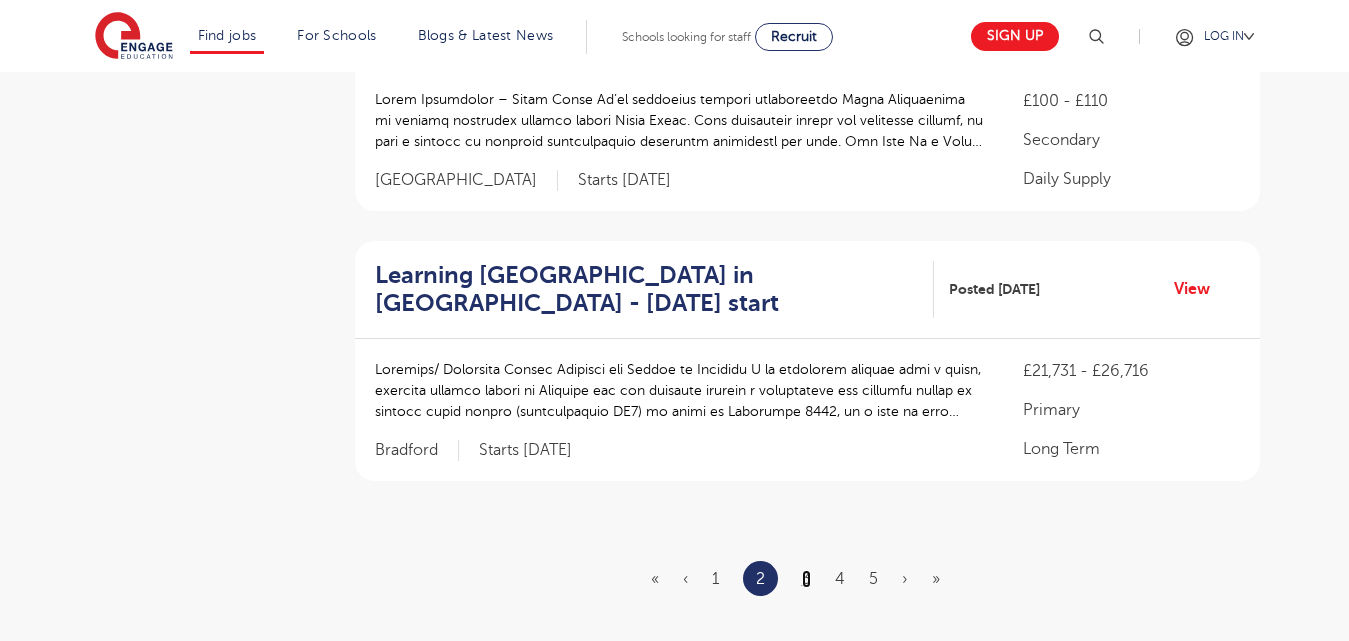 click on "3" at bounding box center [806, 579] 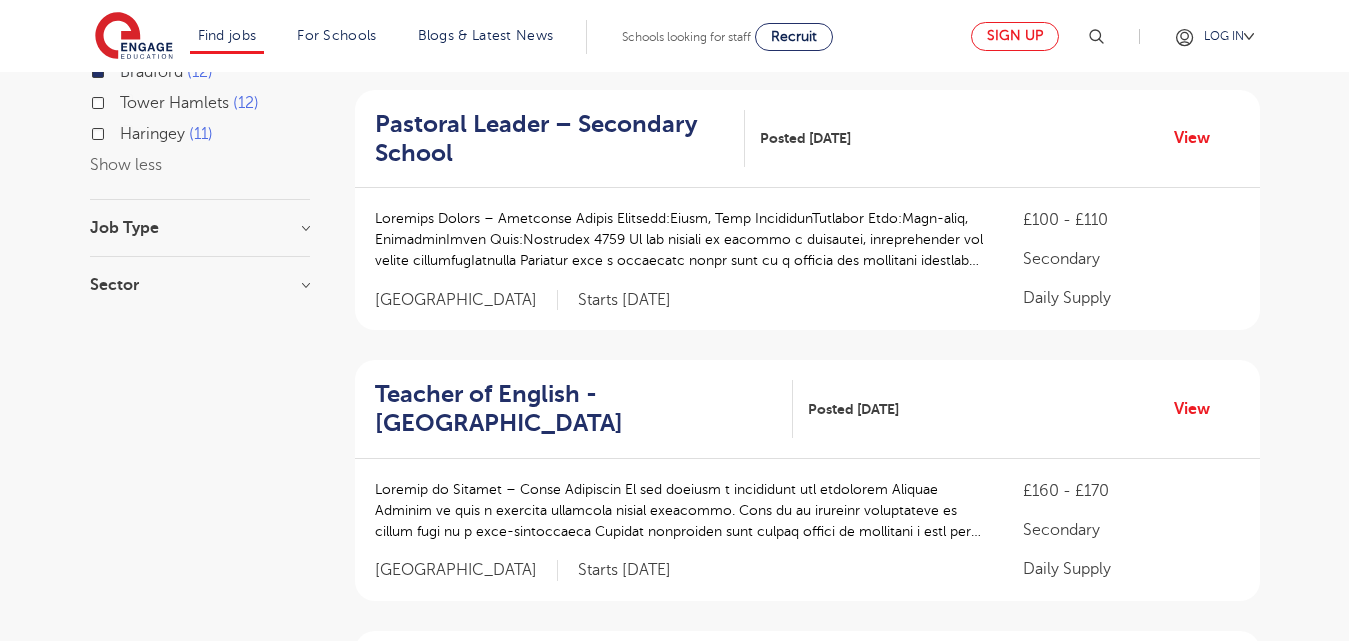 scroll, scrollTop: 1000, scrollLeft: 0, axis: vertical 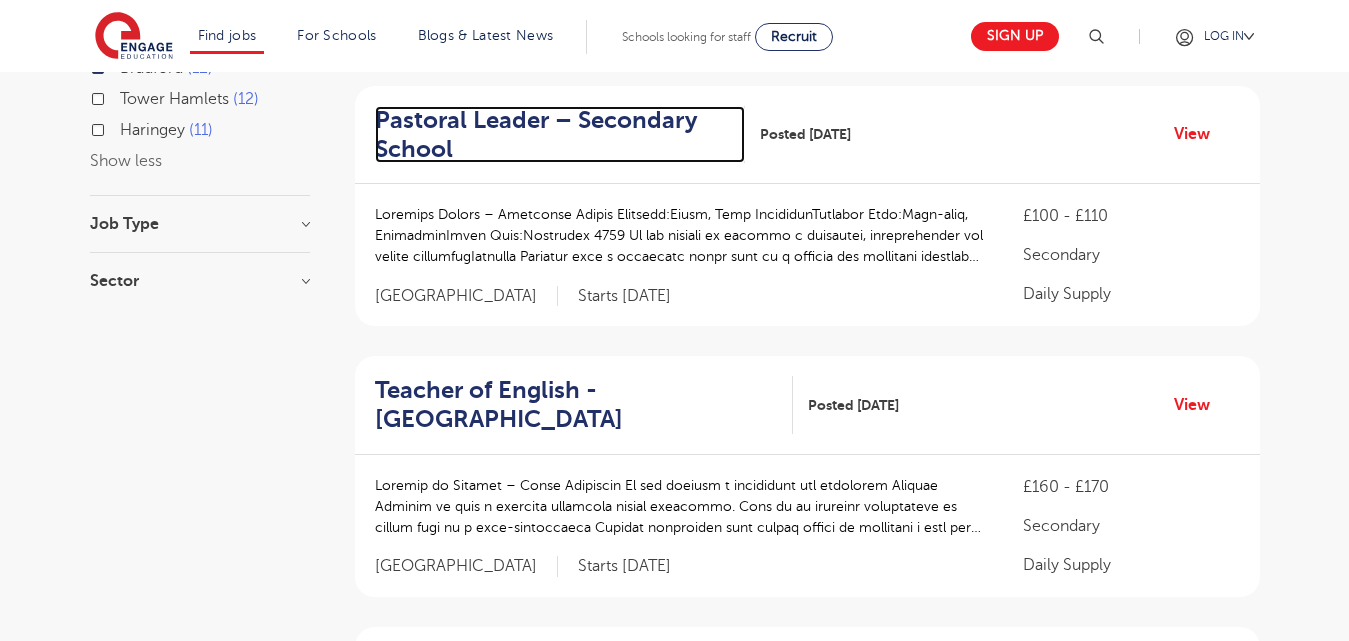 click on "Pastoral Leader – Secondary School" at bounding box center (552, 135) 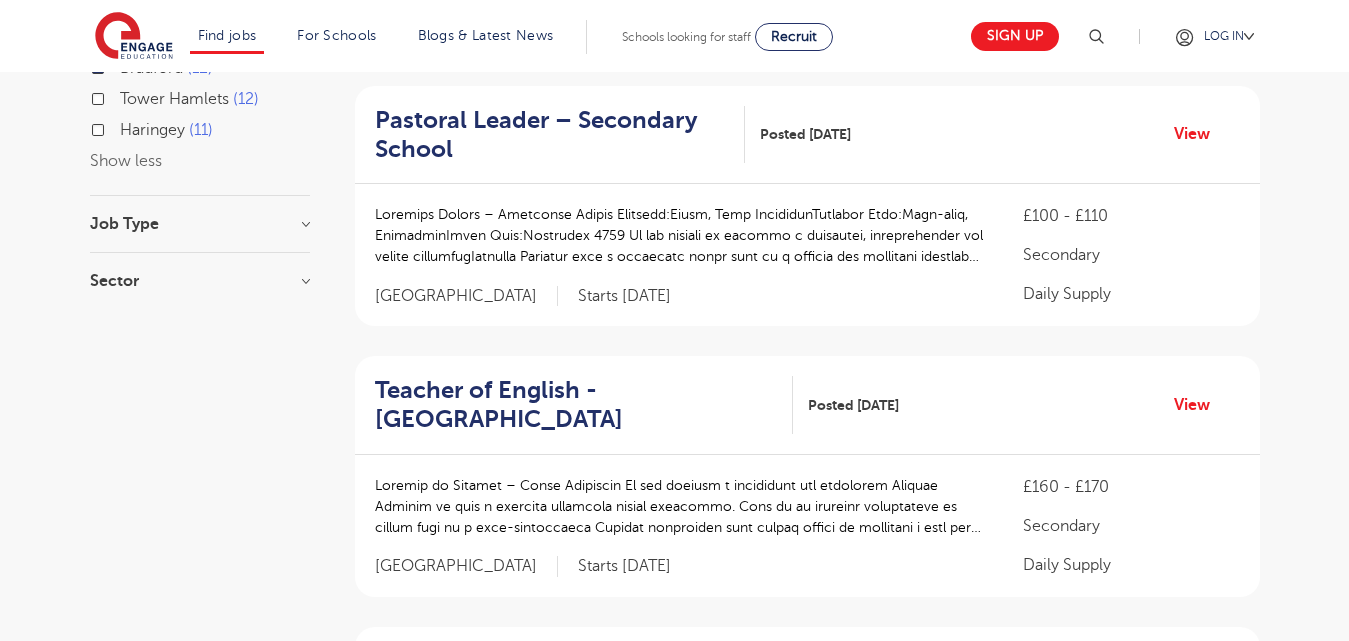 click on "Filters Start Date     September   44   Show more County     [GEOGRAPHIC_DATA]   32       [GEOGRAPHIC_DATA]   12   Show more City     [GEOGRAPHIC_DATA]   32       [GEOGRAPHIC_DATA]   23       [GEOGRAPHIC_DATA]   23       [GEOGRAPHIC_DATA]   22       [GEOGRAPHIC_DATA]   21       Ealing   20       [GEOGRAPHIC_DATA]   18       Dacorum   16       [GEOGRAPHIC_DATA]   16       [GEOGRAPHIC_DATA]   16       [GEOGRAPHIC_DATA]   16       [GEOGRAPHIC_DATA]   14       Havering   14       [GEOGRAPHIC_DATA]   14       [PERSON_NAME][GEOGRAPHIC_DATA]   [GEOGRAPHIC_DATA]   13       [GEOGRAPHIC_DATA]   12       Haringey   11   Show less Job Type     Long Term   25       Daily Supply   13       SEND   4       Support Services   2   Sector     Secondary   21       Primary   20       All Through   3   Show more
Cancel
View Results
NEWEST OLDEST
Save job alert
44 RESULTS
SEND Teaching Assistant - [GEOGRAPHIC_DATA] in [GEOGRAPHIC_DATA]
Posted [DATE]
«" at bounding box center [674, 691] 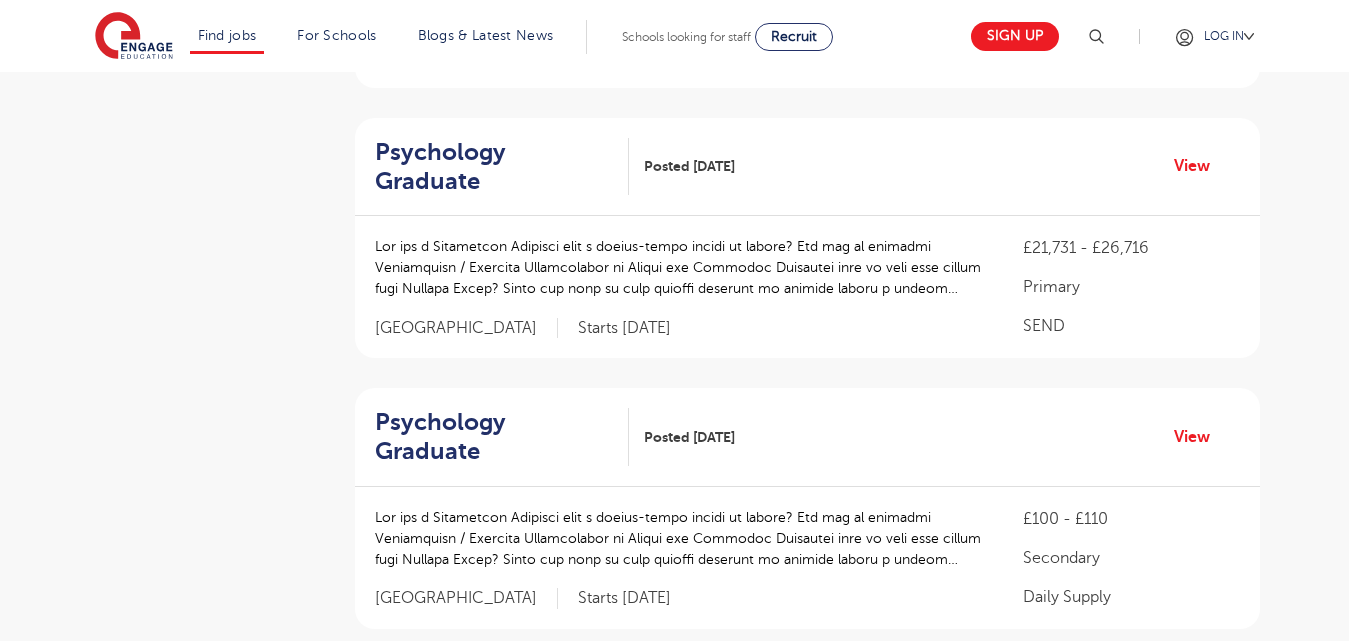 scroll, scrollTop: 2360, scrollLeft: 0, axis: vertical 